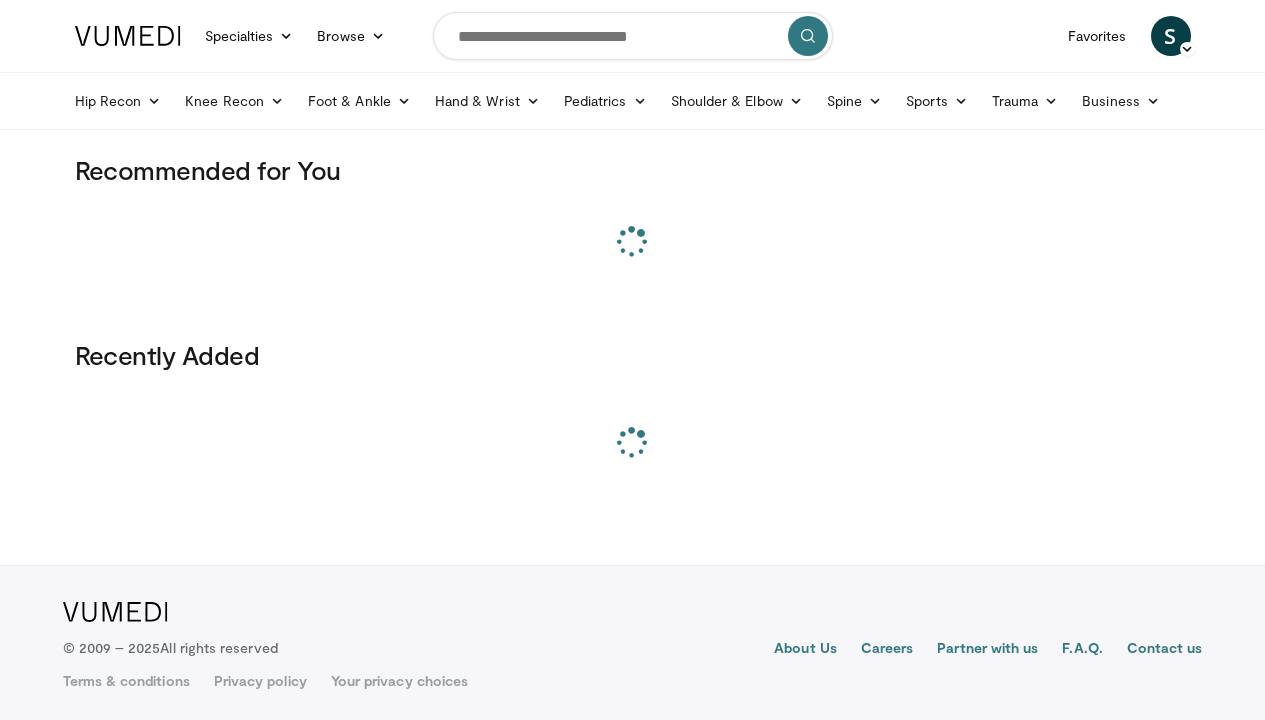 scroll, scrollTop: 0, scrollLeft: 0, axis: both 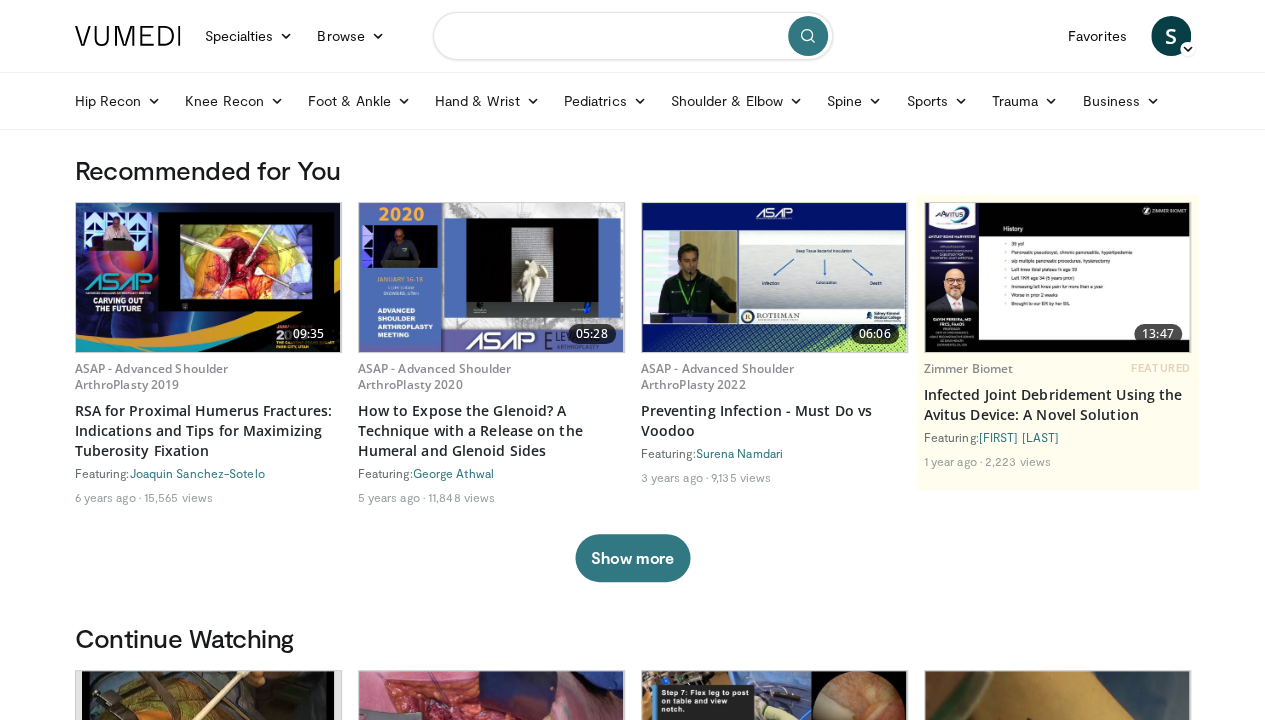 click at bounding box center [633, 36] 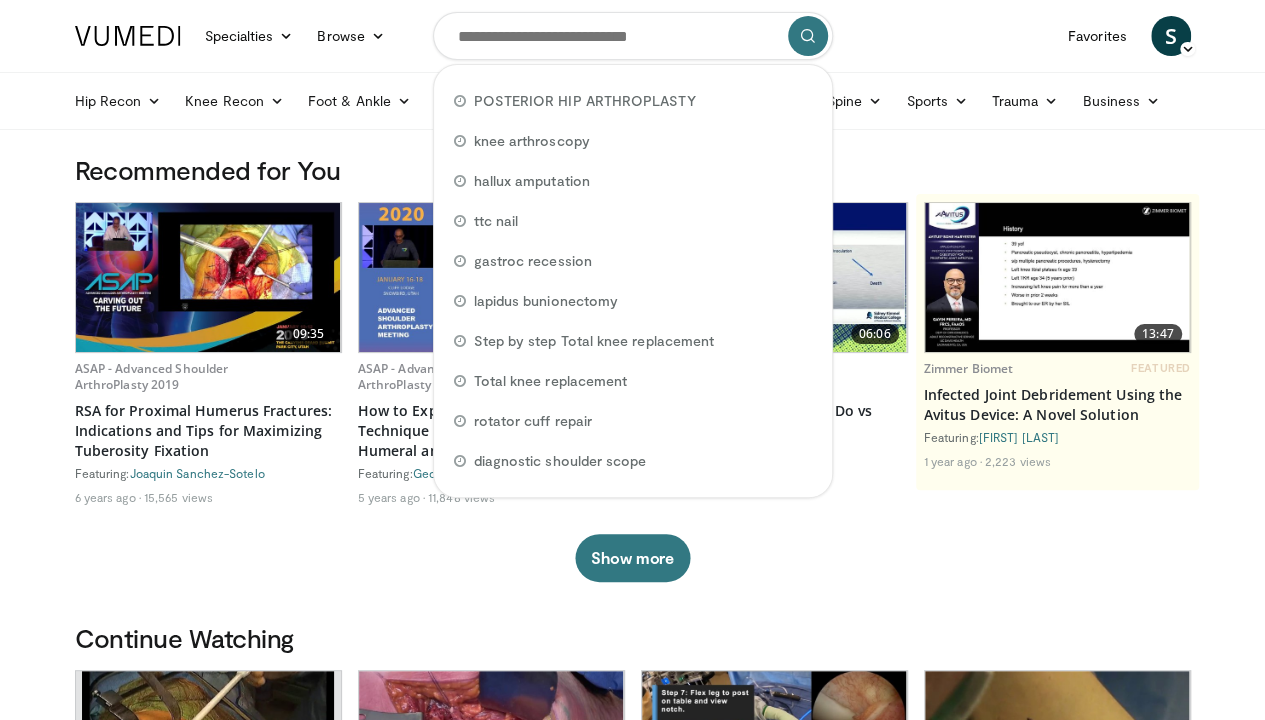 click on "Specialties
Adult & Family Medicine
Allergy, Asthma, Immunology
Anesthesiology
Cardiology
Dental
Dermatology
Endocrinology
Gastroenterology & Hepatology
General Surgery
Hematology & Oncology
Infectious Disease
Nephrology
Neurology
Neurosurgery
Obstetrics & Gynecology
Ophthalmology
Oral Maxillofacial
Orthopaedics
Otolaryngology
Pediatrics
Plastic Surgery
Podiatry
Psychiatry
Pulmonology
Radiation Oncology
Radiology
Rheumatology
Urology" at bounding box center (632, 1209) 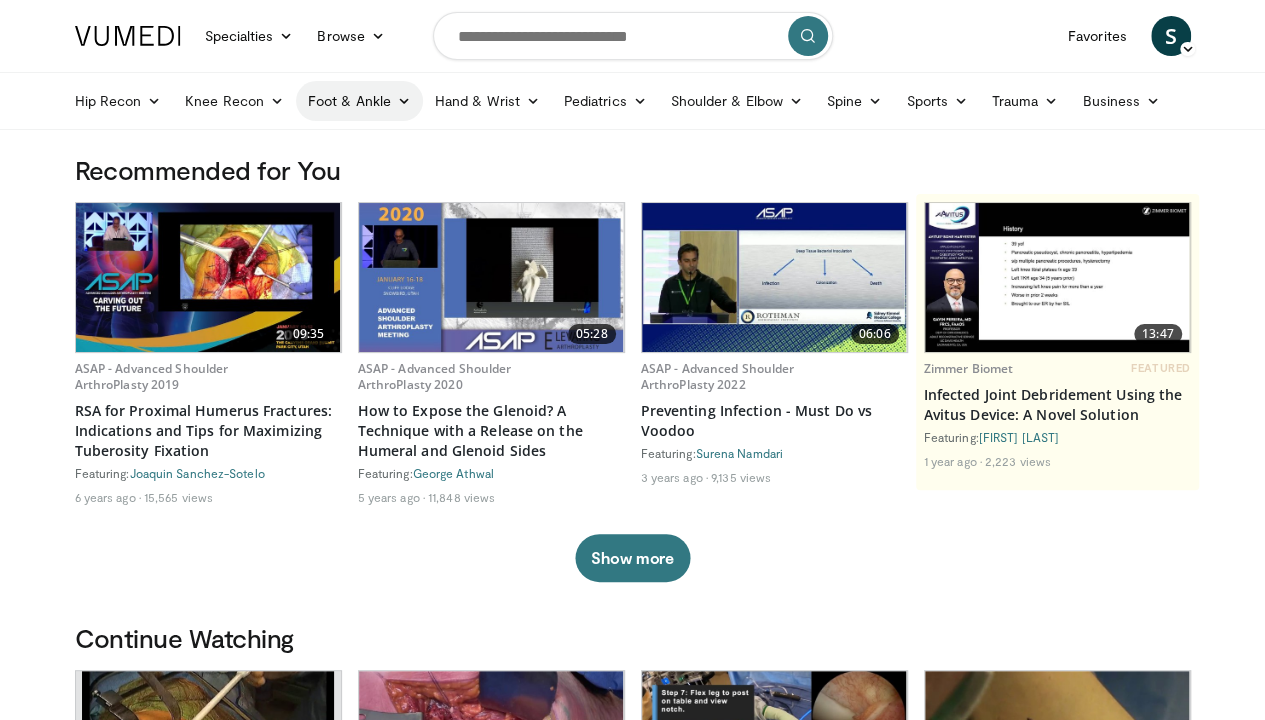 click on "Foot & Ankle" at bounding box center (359, 101) 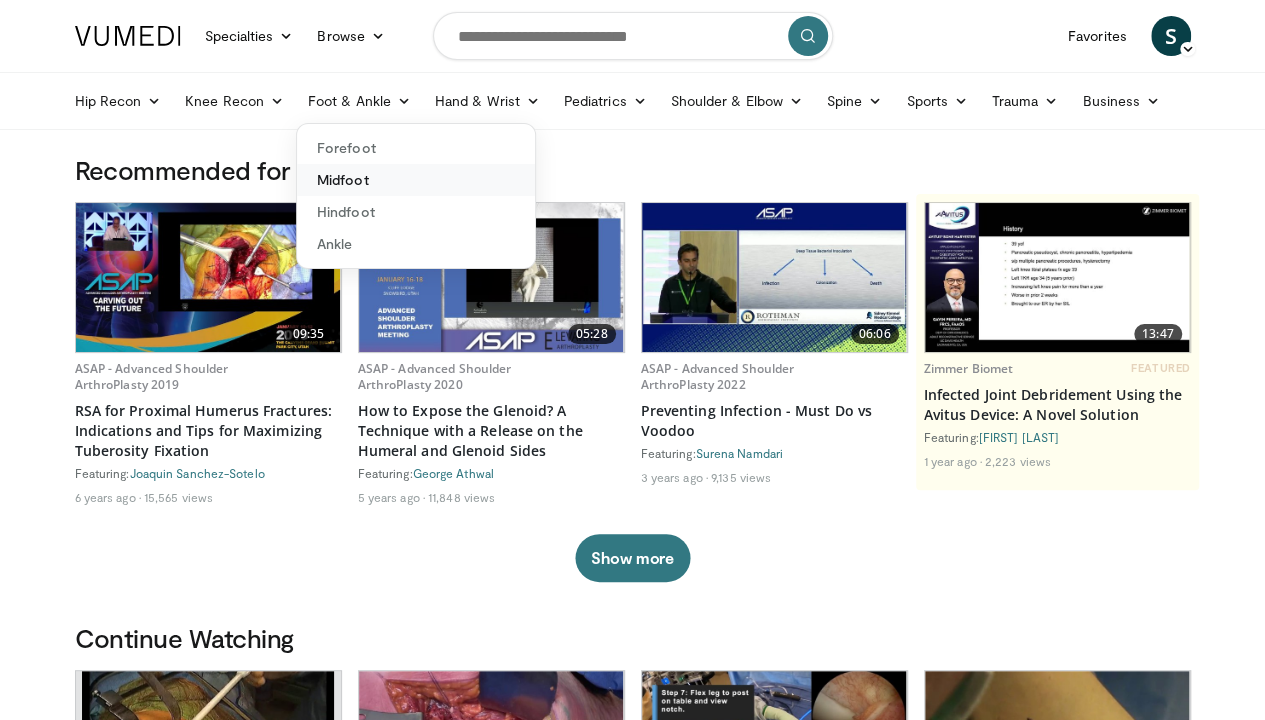 click on "Midfoot" at bounding box center [416, 180] 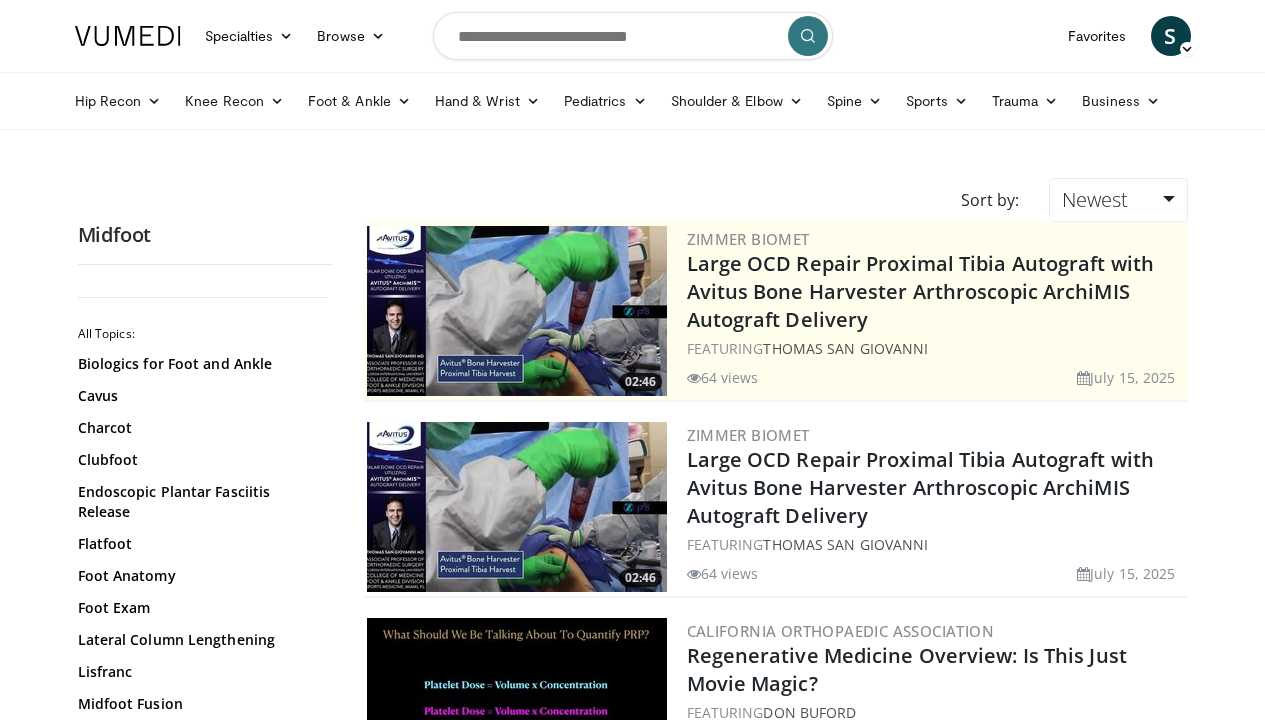 scroll, scrollTop: 0, scrollLeft: 0, axis: both 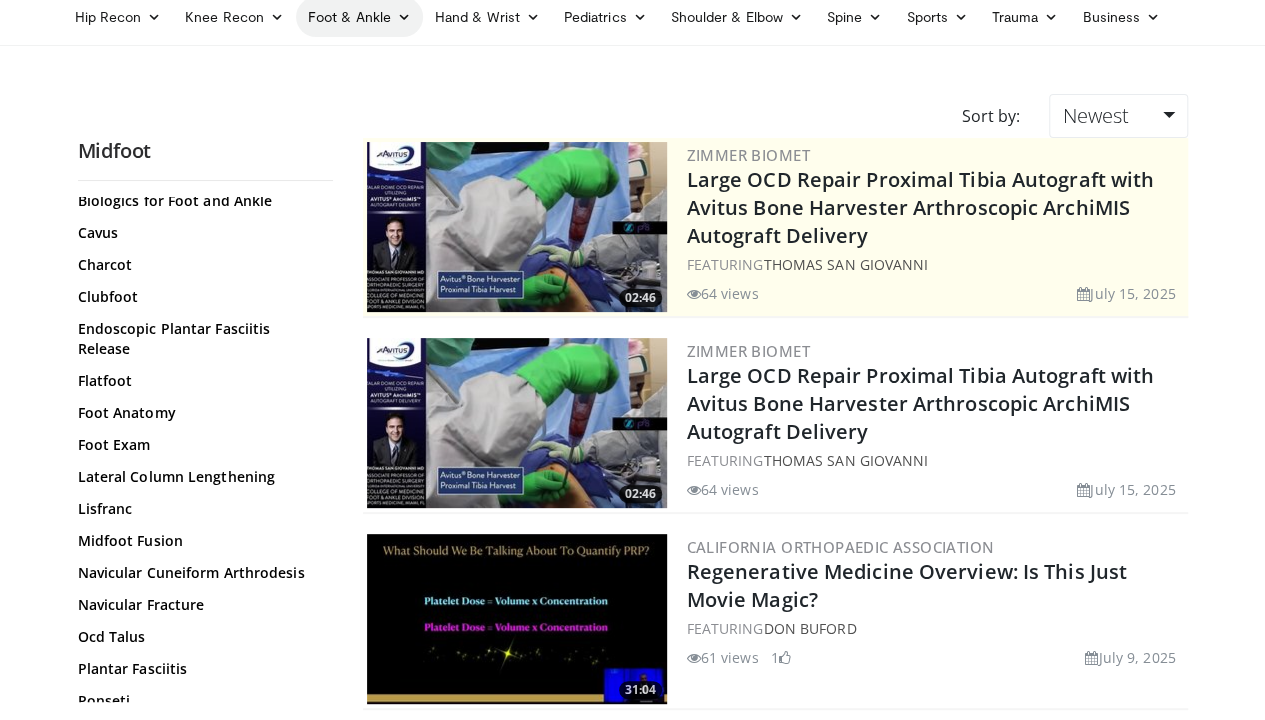 click on "Foot & Ankle" at bounding box center [359, 17] 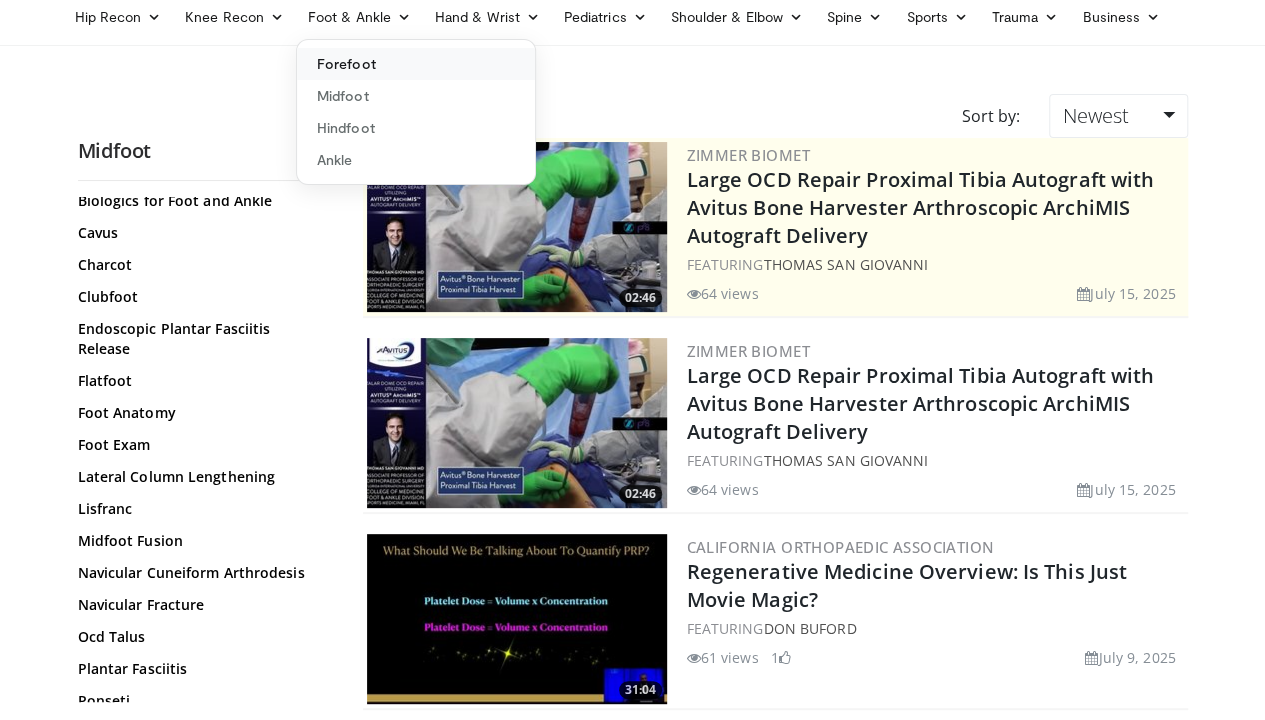 click on "Forefoot" at bounding box center (416, 64) 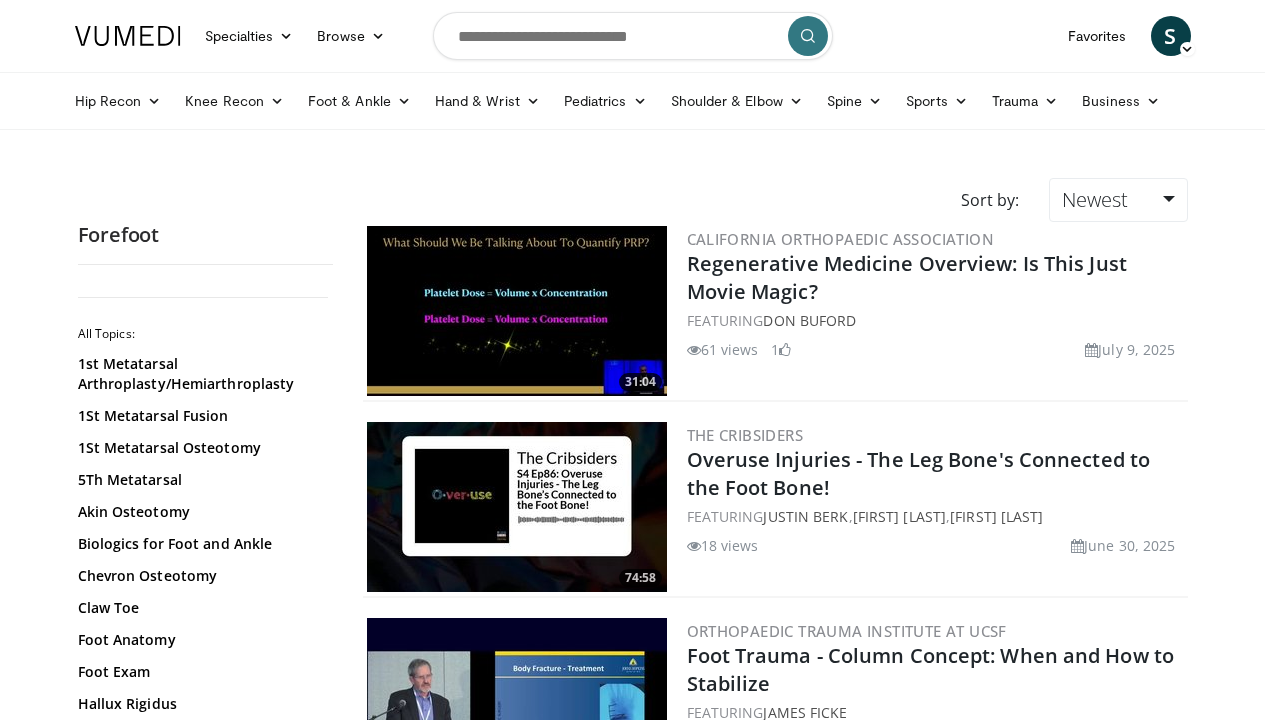scroll, scrollTop: 0, scrollLeft: 0, axis: both 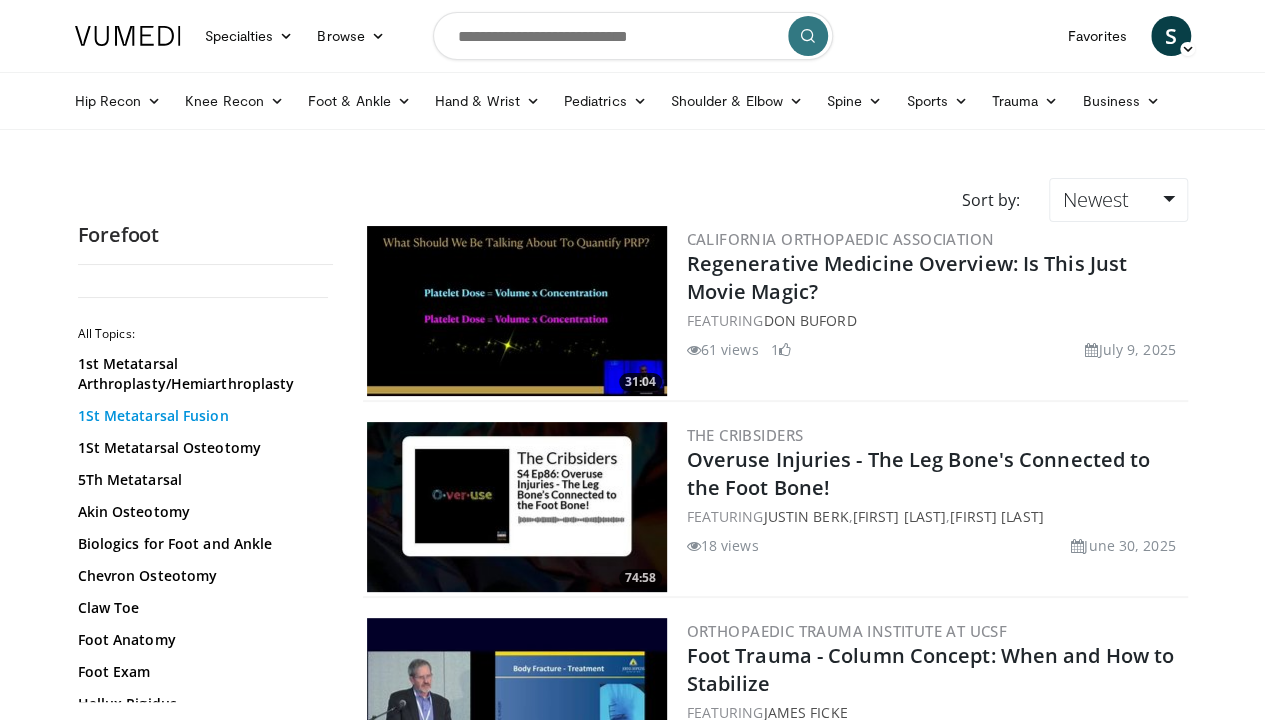click on "1St Metatarsal Fusion" at bounding box center [200, 416] 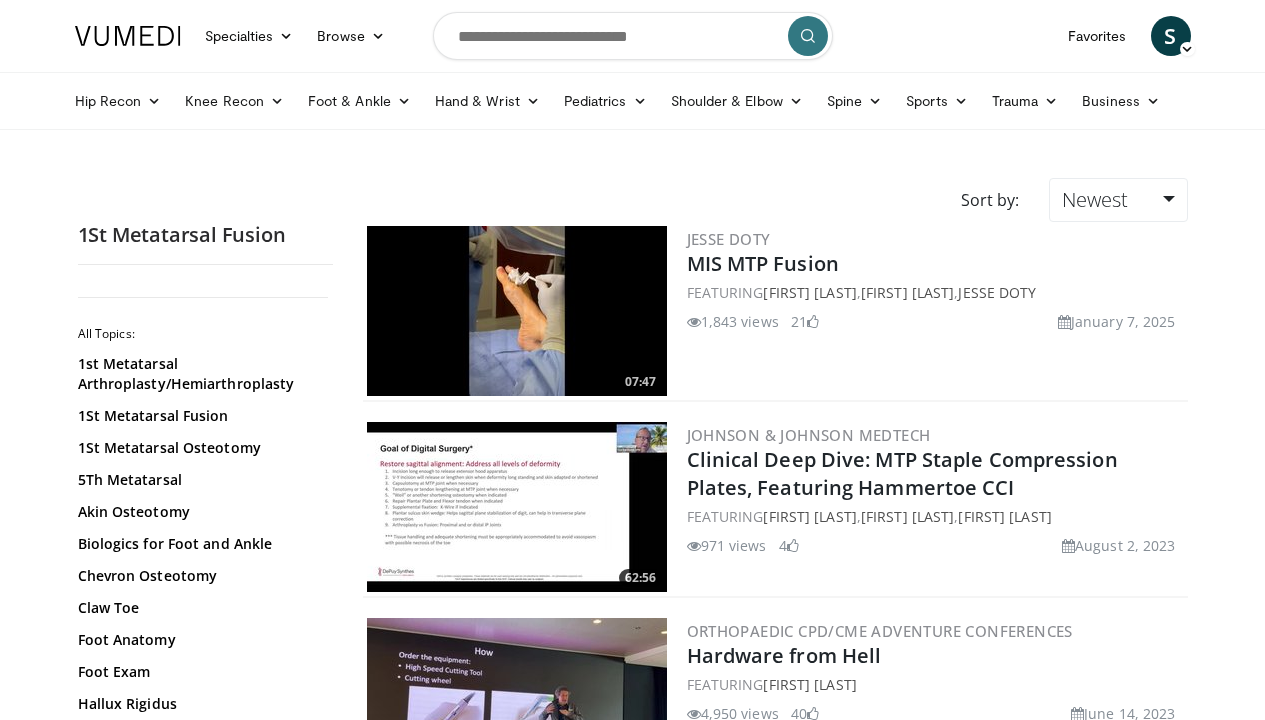scroll, scrollTop: 0, scrollLeft: 0, axis: both 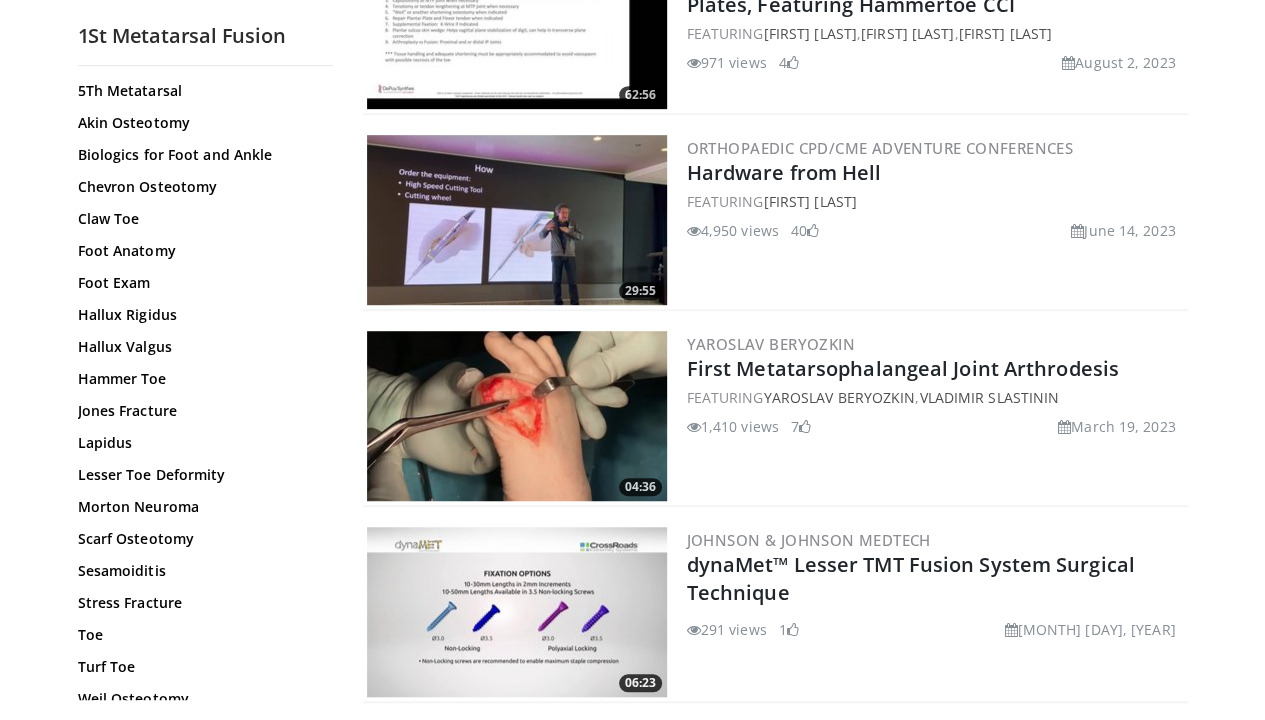 click at bounding box center [517, 416] 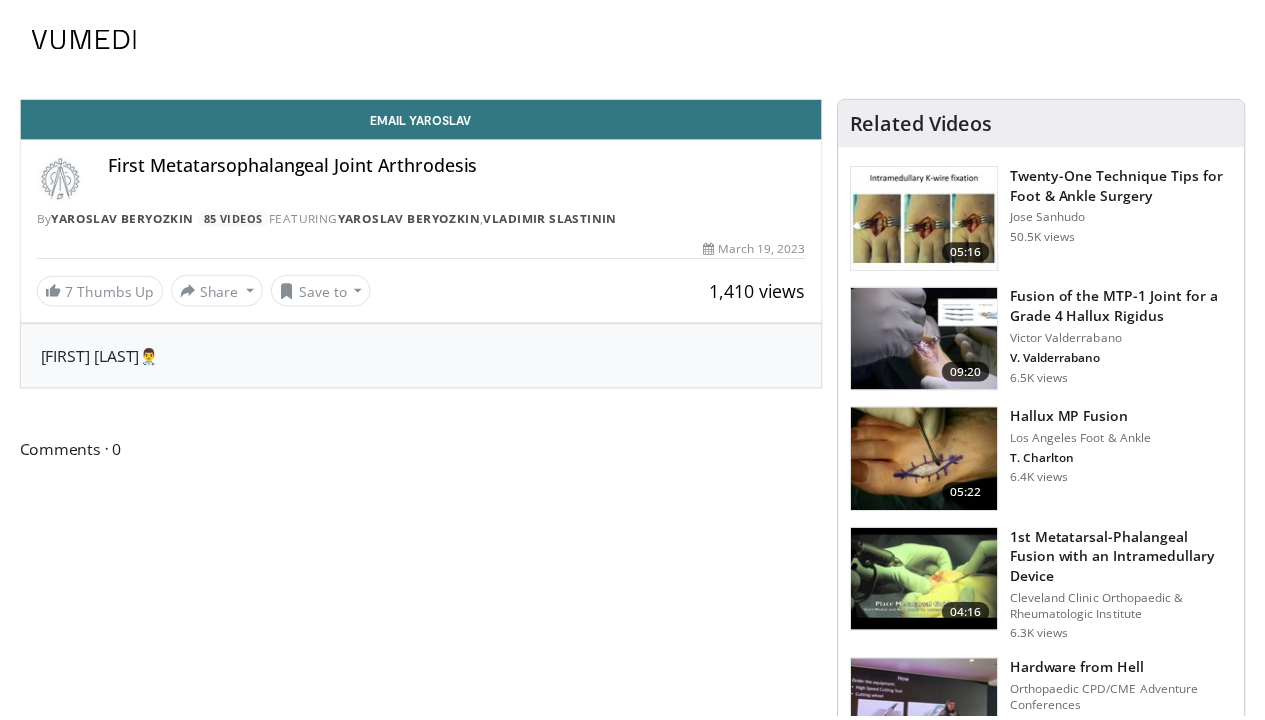 scroll, scrollTop: 0, scrollLeft: 0, axis: both 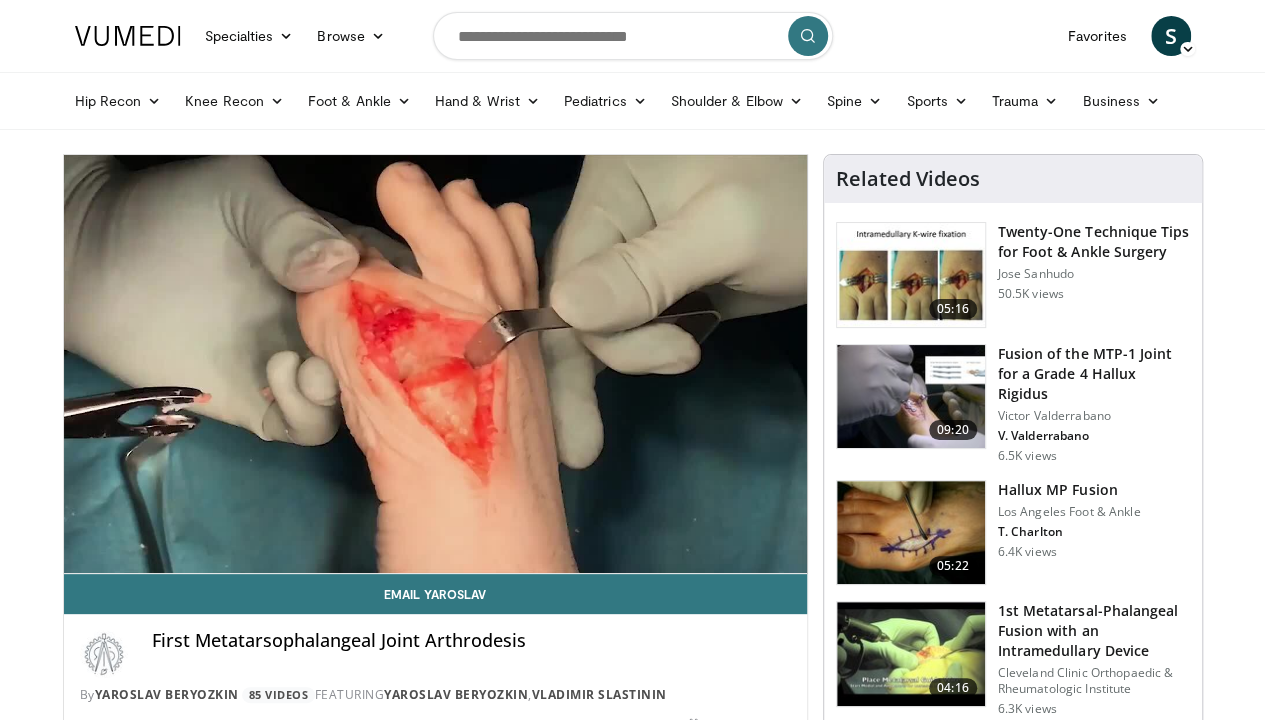 click at bounding box center [911, 533] 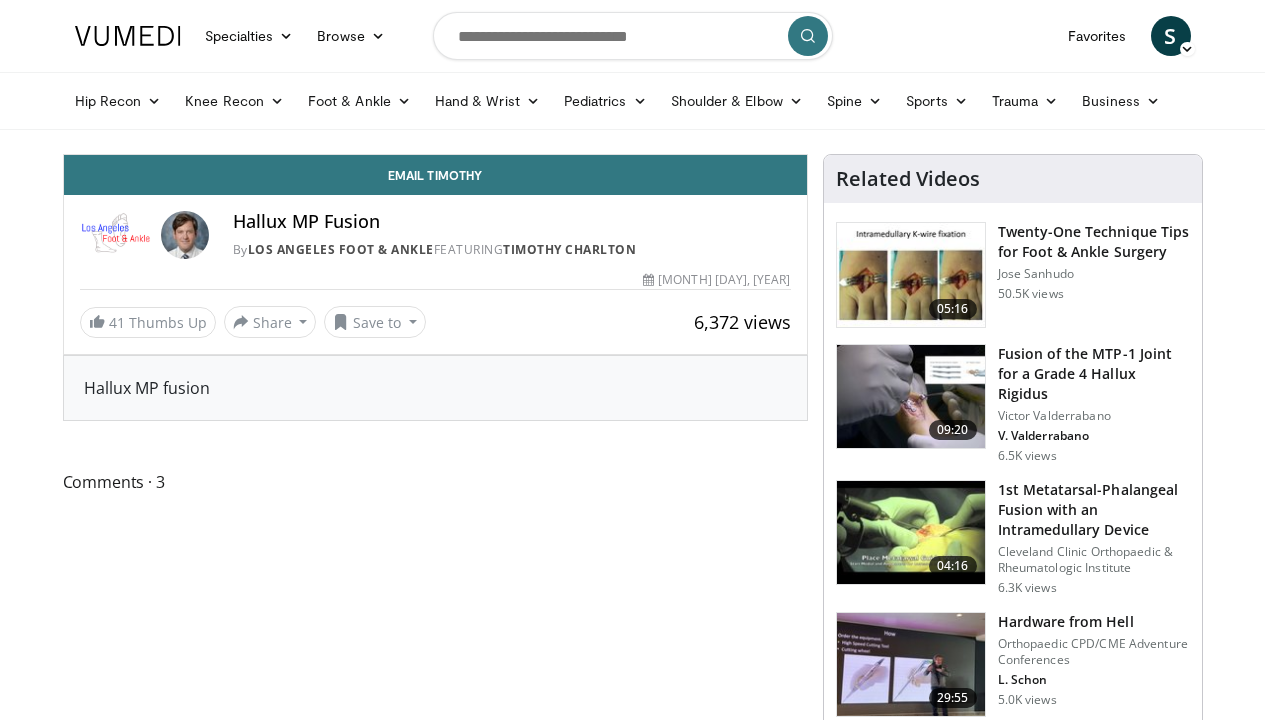 scroll, scrollTop: 0, scrollLeft: 0, axis: both 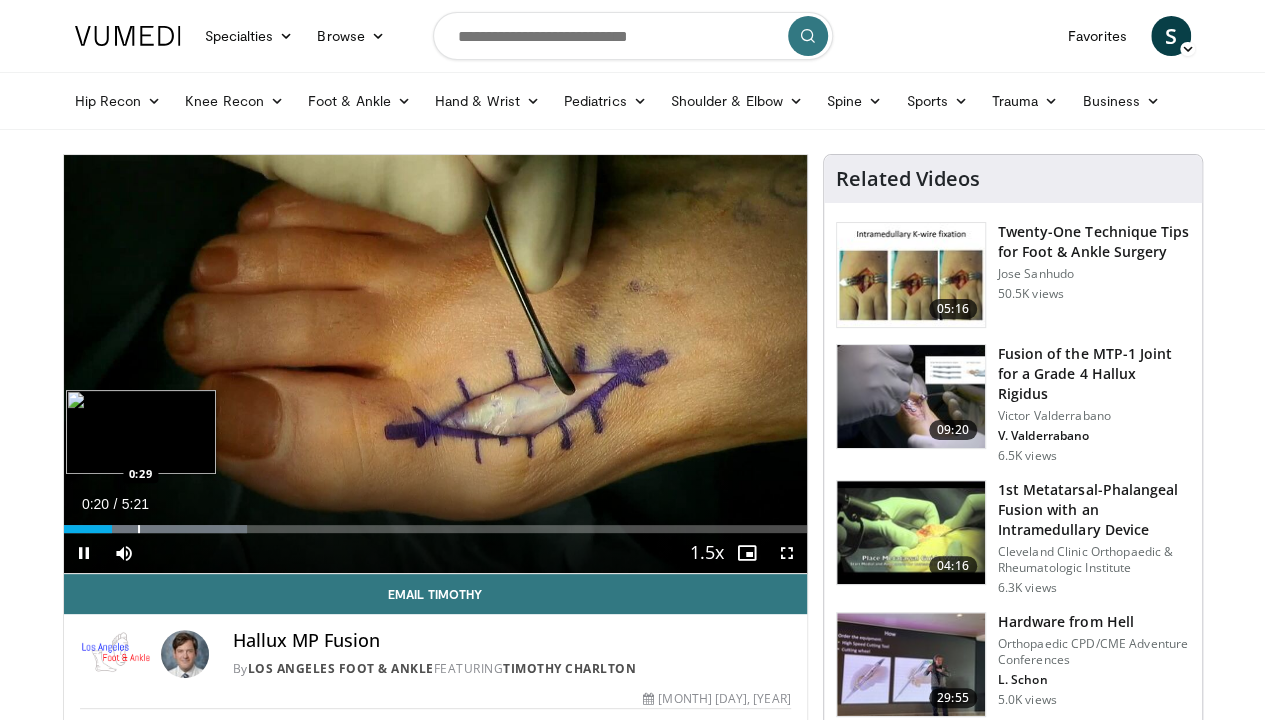 click on "Loaded :  24.67% 0:21 0:29" at bounding box center [435, 523] 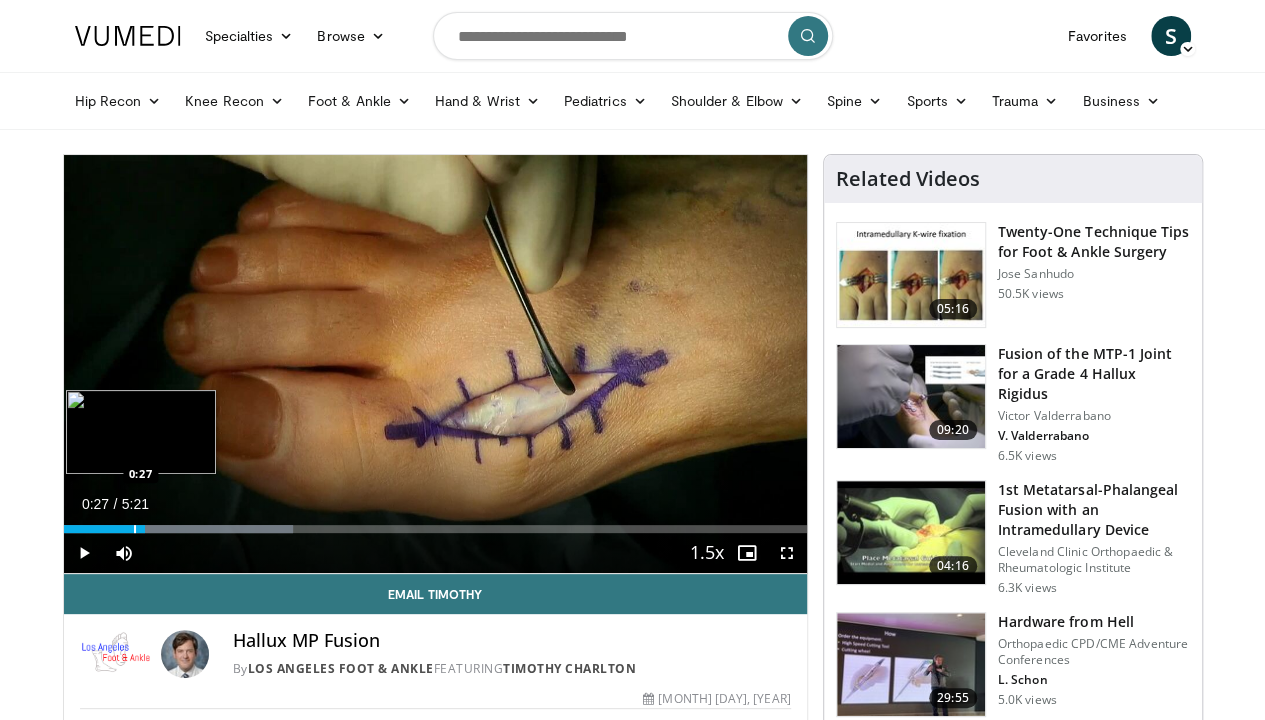 click on "Loaded :  30.85% 0:27 0:27" at bounding box center (435, 529) 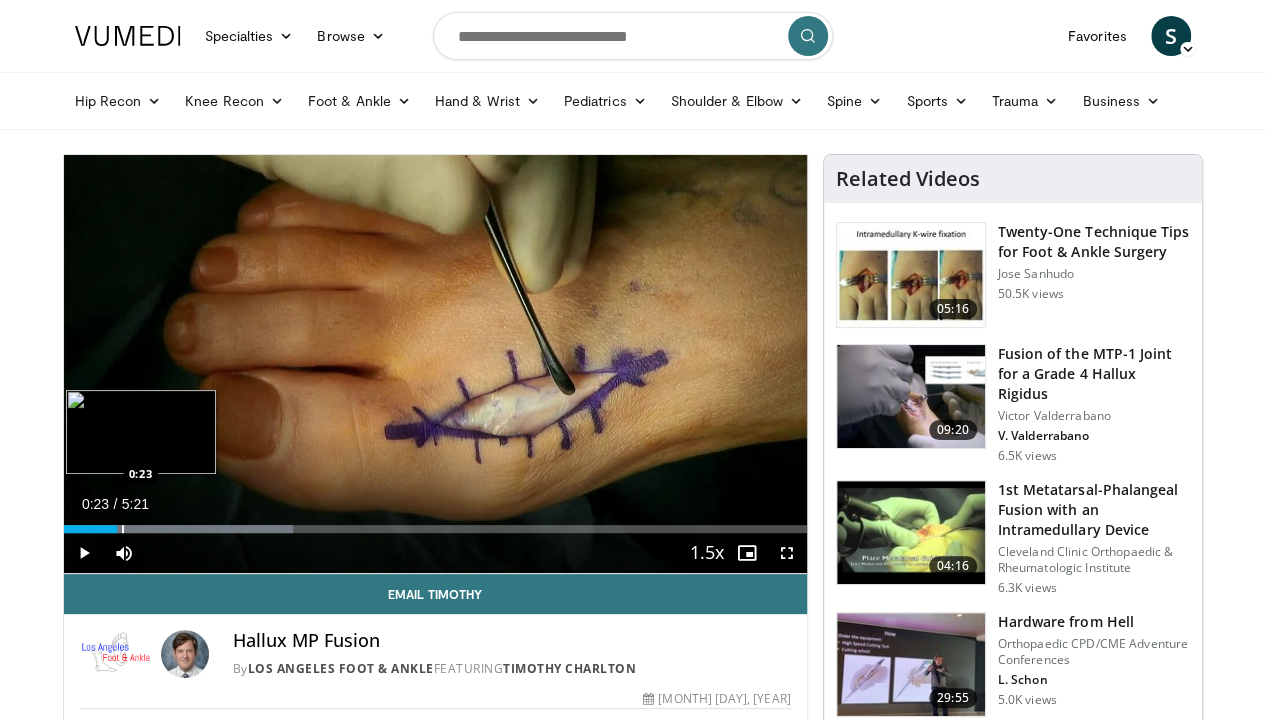 click at bounding box center (123, 529) 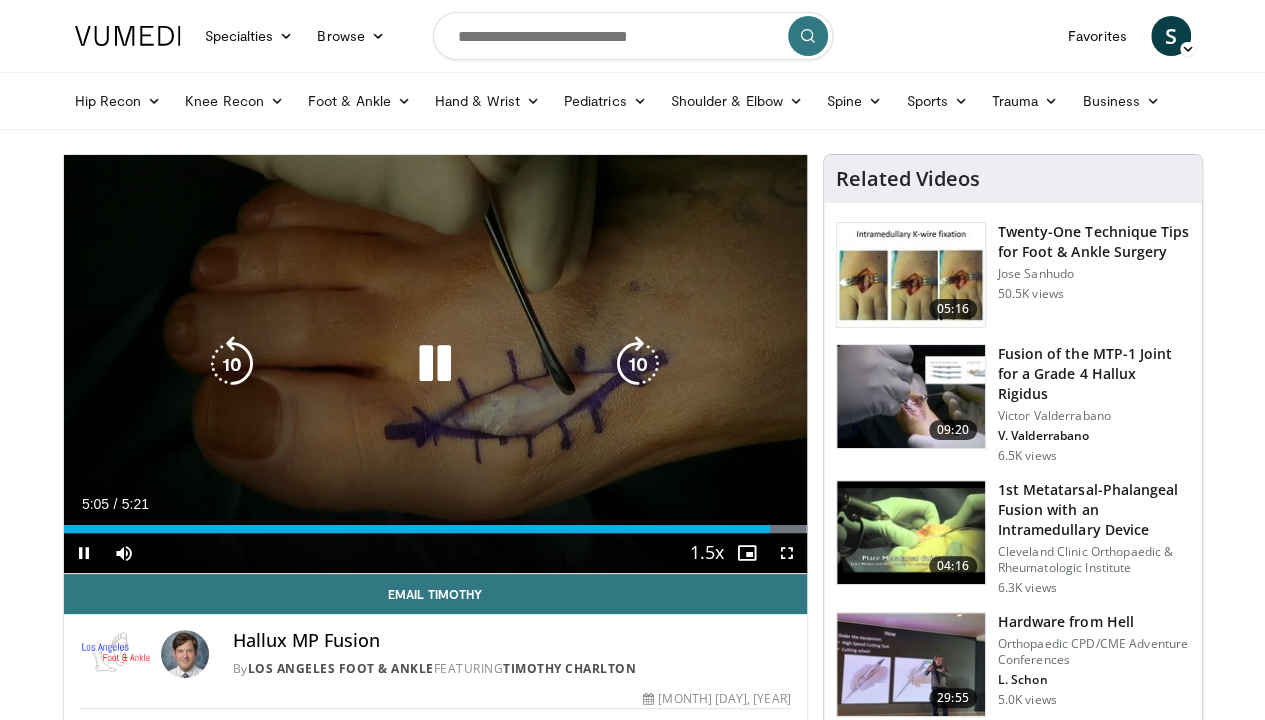 click at bounding box center [435, 364] 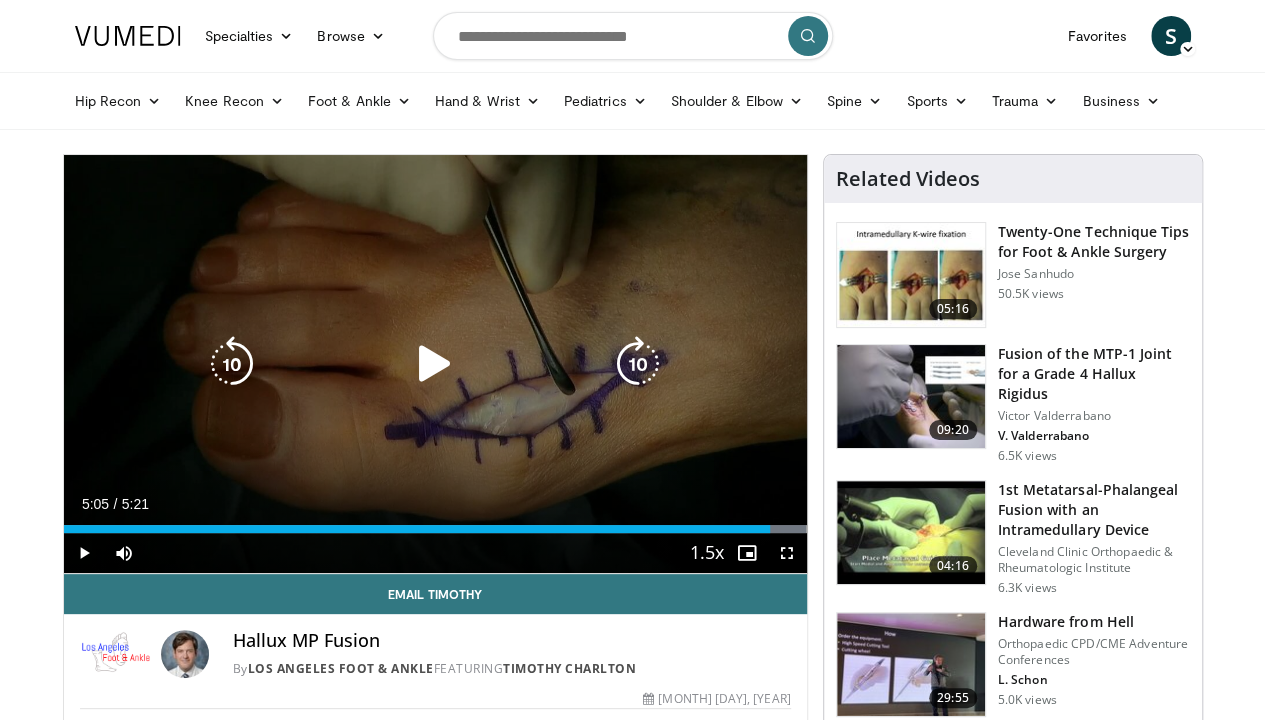 type 